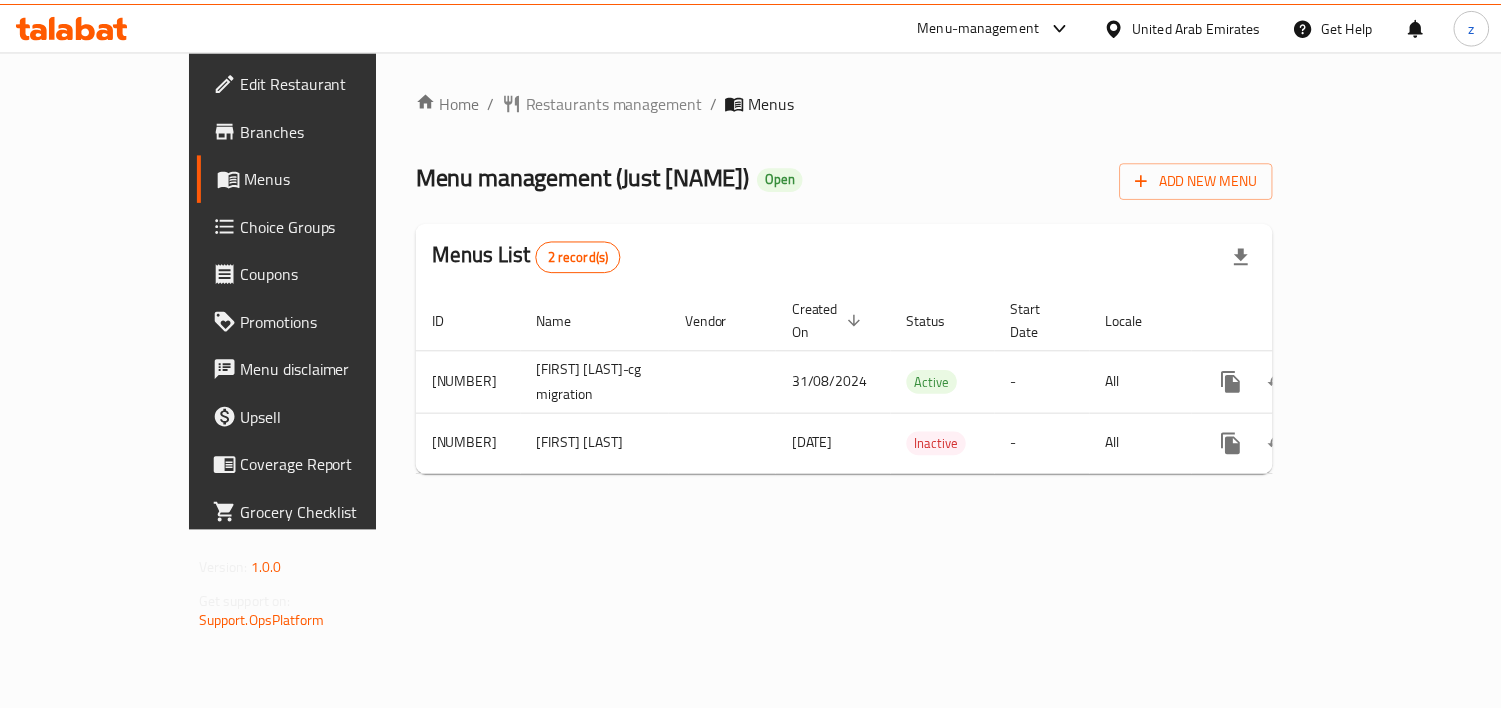 scroll, scrollTop: 0, scrollLeft: 0, axis: both 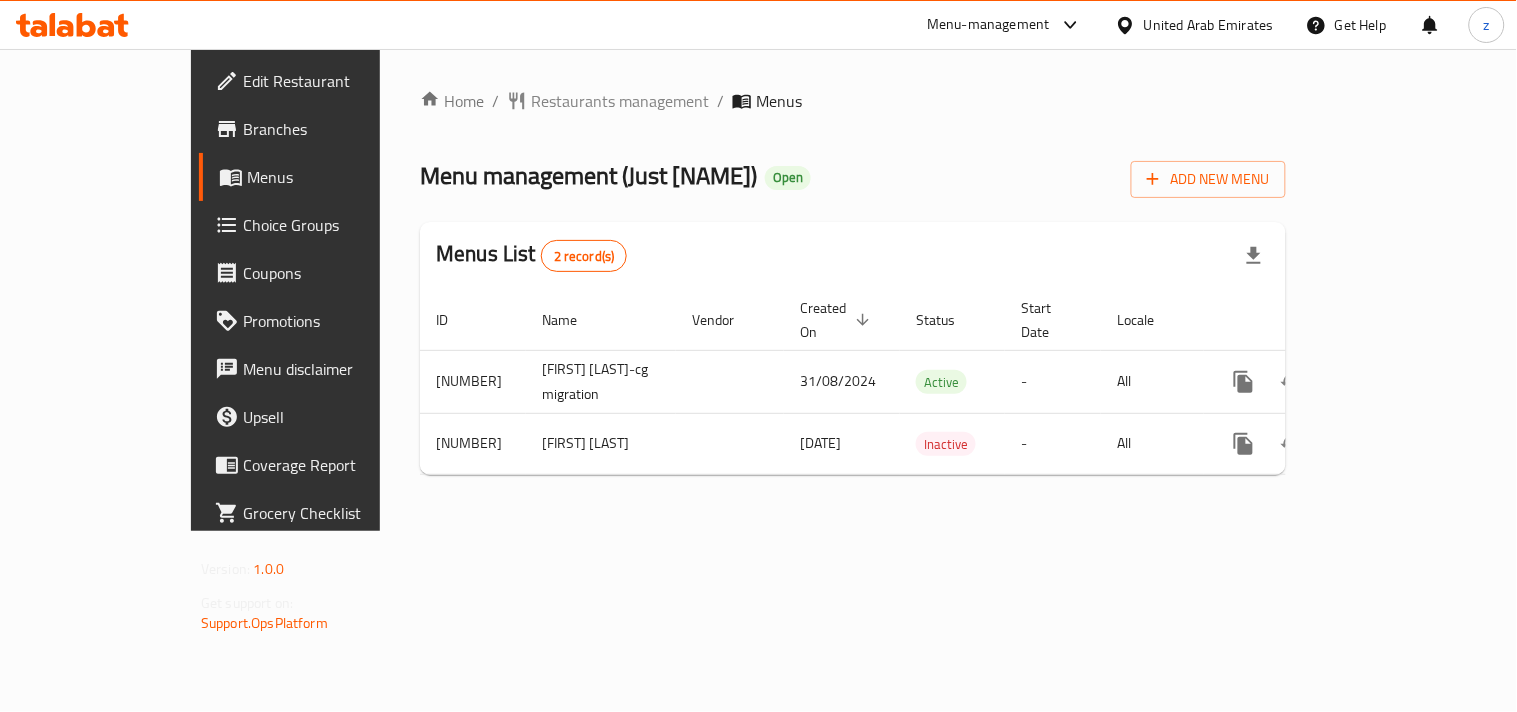 click on "United Arab Emirates" at bounding box center (1209, 25) 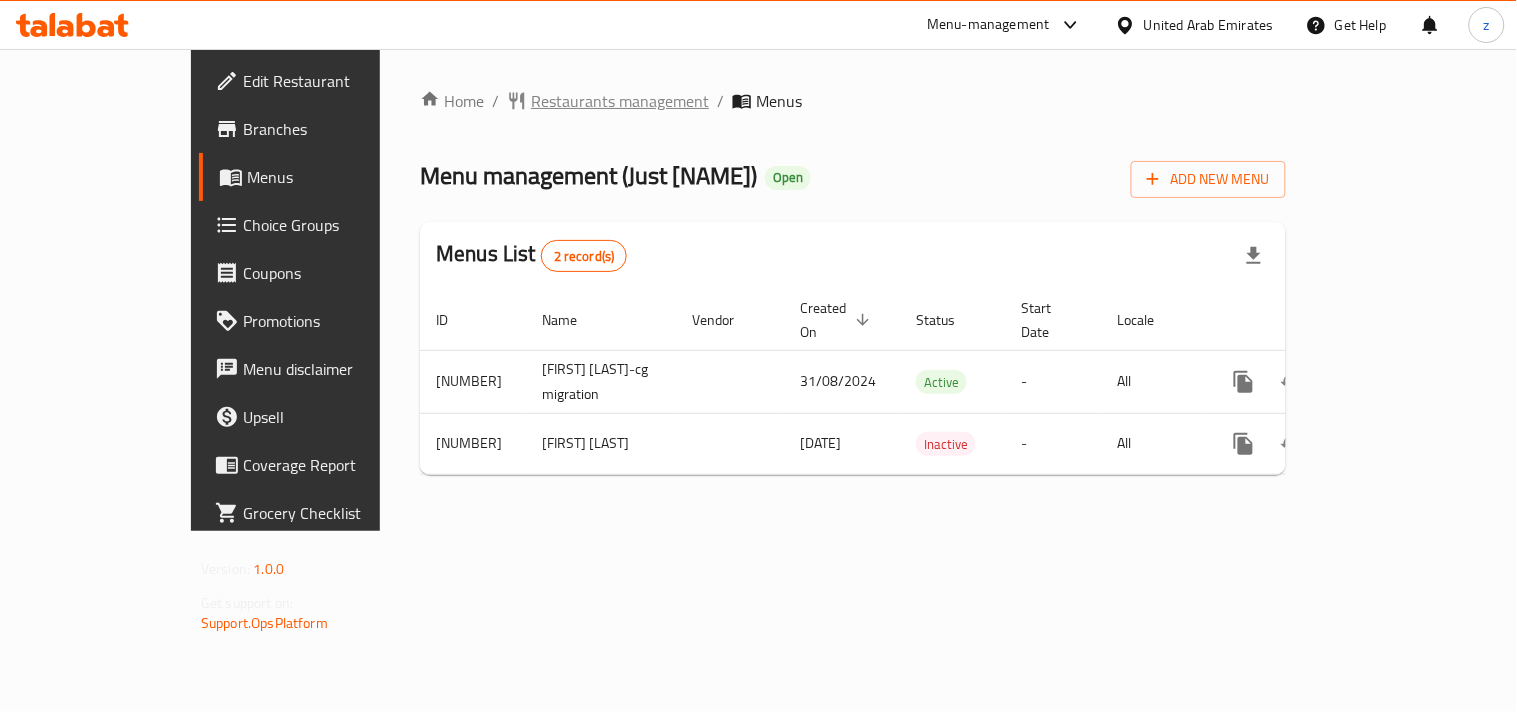 click on "Restaurants management" at bounding box center [620, 101] 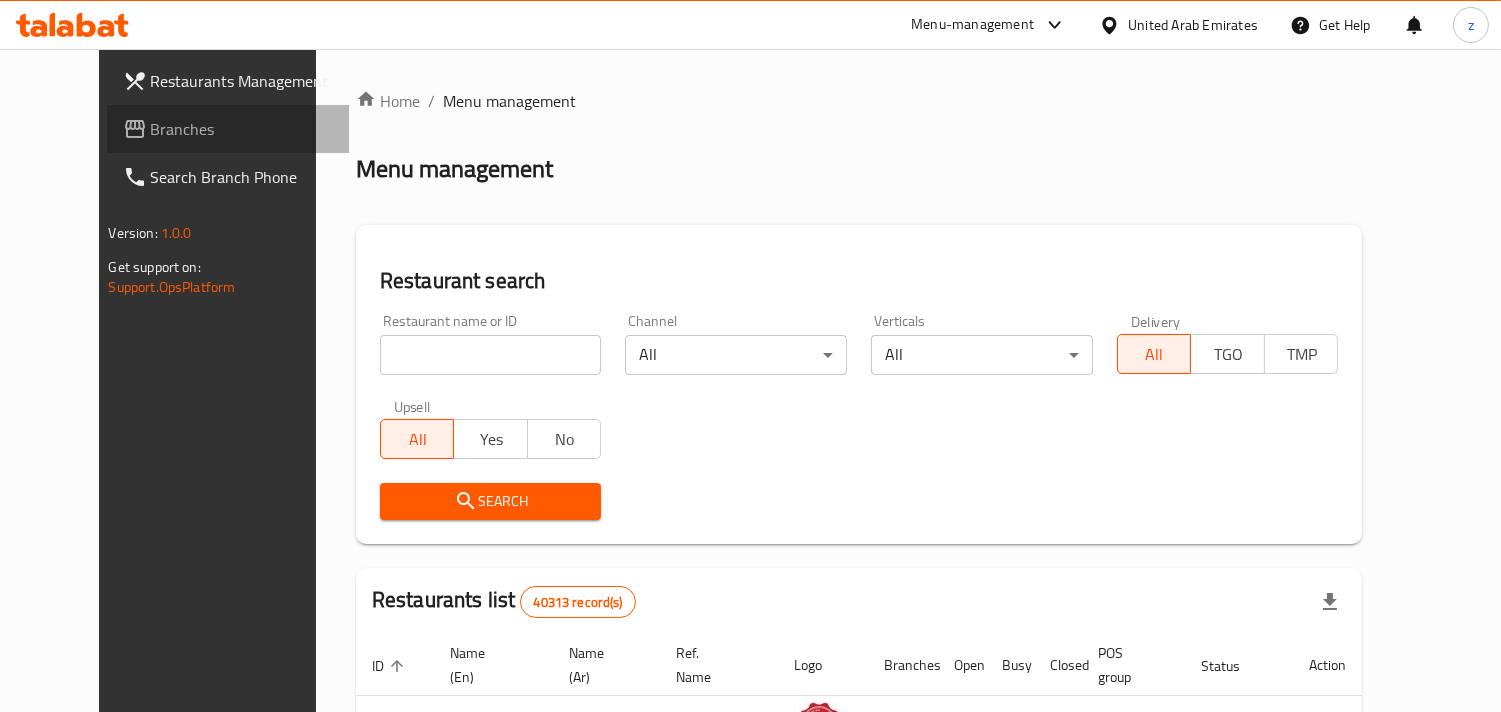 click on "Branches" at bounding box center (242, 129) 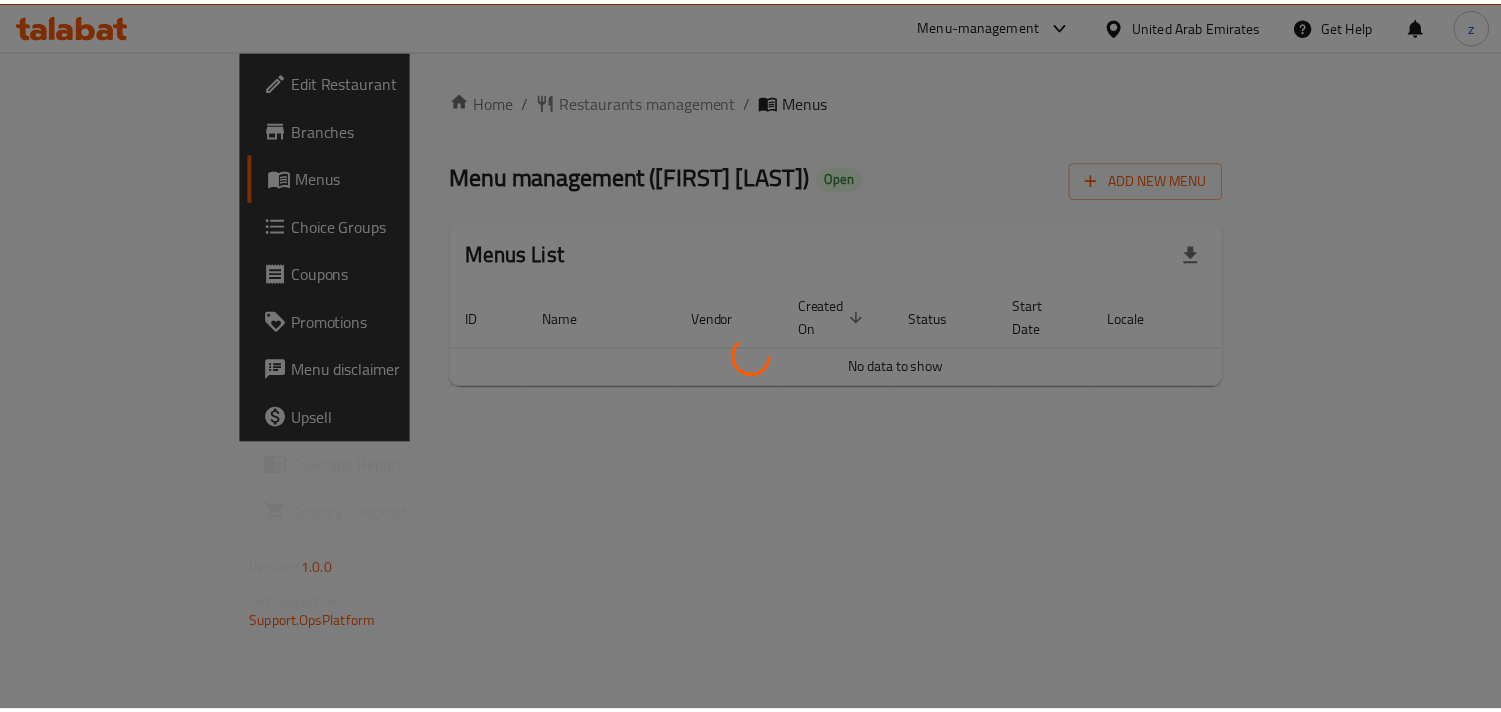scroll, scrollTop: 0, scrollLeft: 0, axis: both 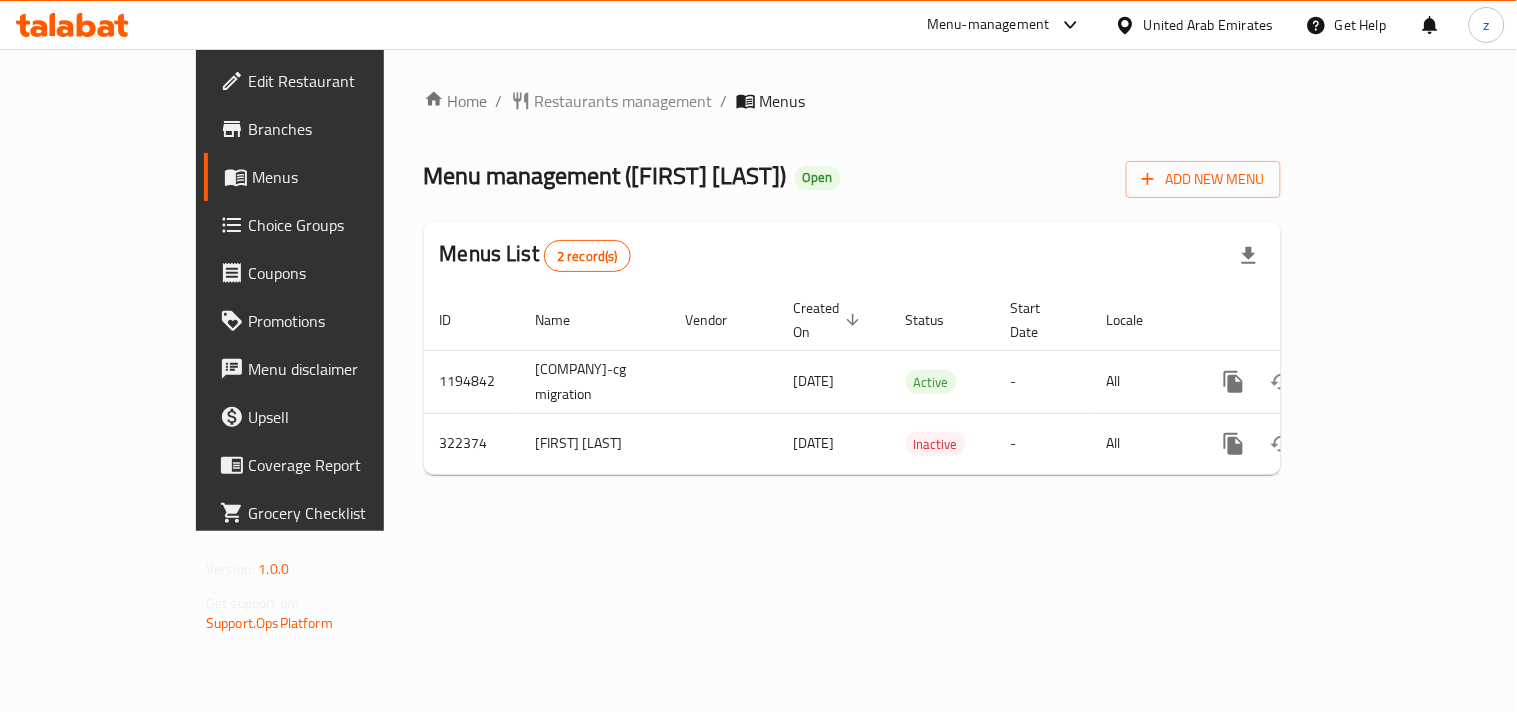 click on "Home / Restaurants management / Menus Menu management ( SAMAKAT ALREEF )  Open Add New Menu Menus List   2 record(s) ID Name Vendor Created On sorted descending Status Start Date Locale Actions 1194842 SAMAKAT ALREEF-cg migration 20/09/2023 Active - All 322374 SAMAKAT ALREEF 24/06/2021 Inactive - All" at bounding box center (852, 290) 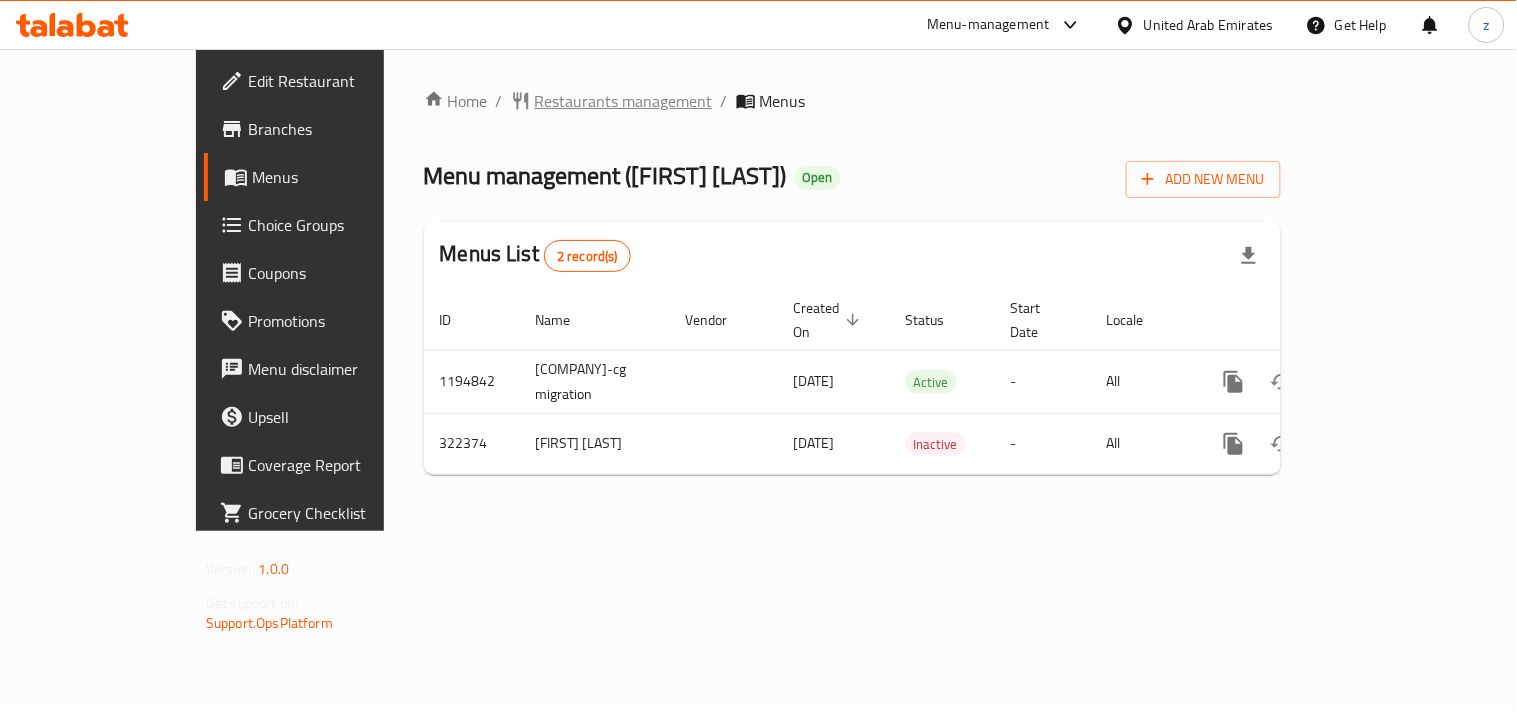 click on "Restaurants management" at bounding box center (624, 101) 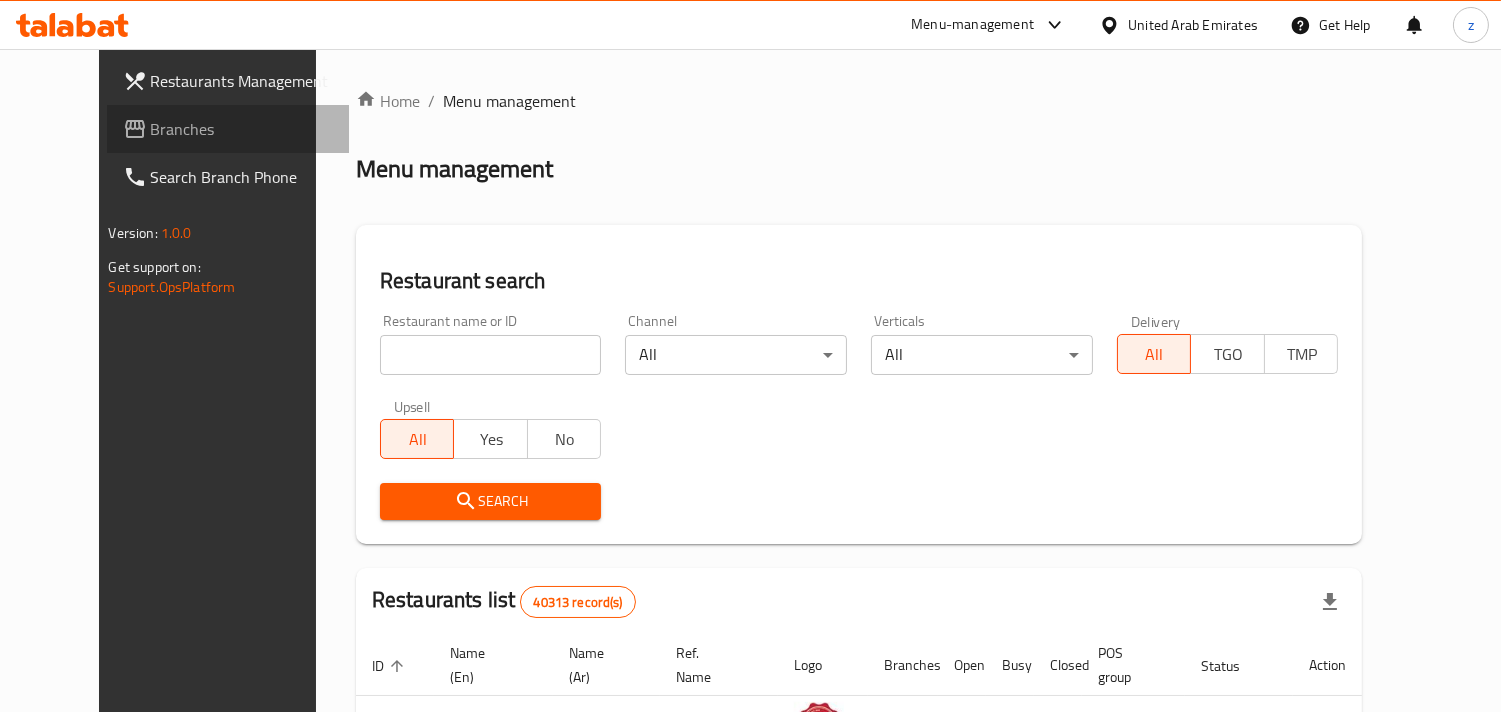 click on "Branches" at bounding box center [228, 129] 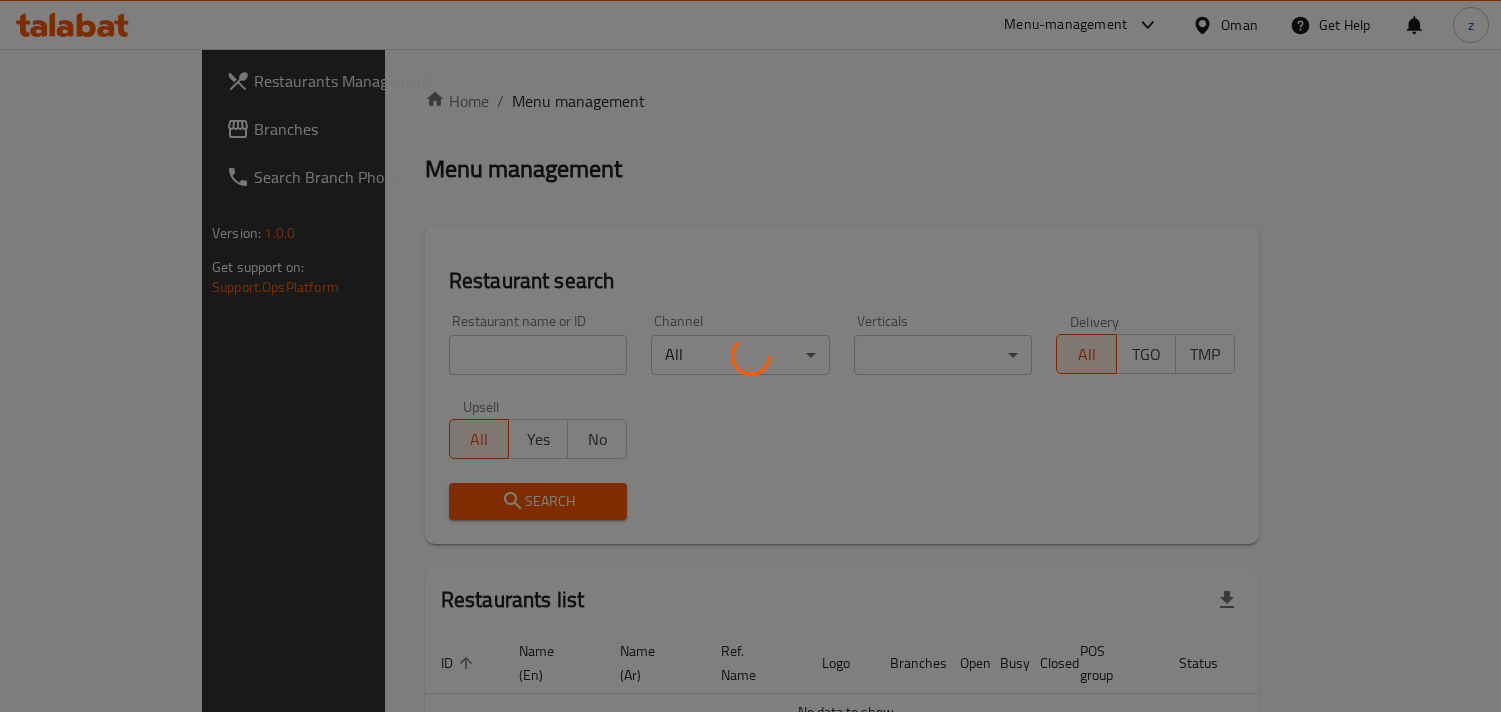 scroll, scrollTop: 0, scrollLeft: 0, axis: both 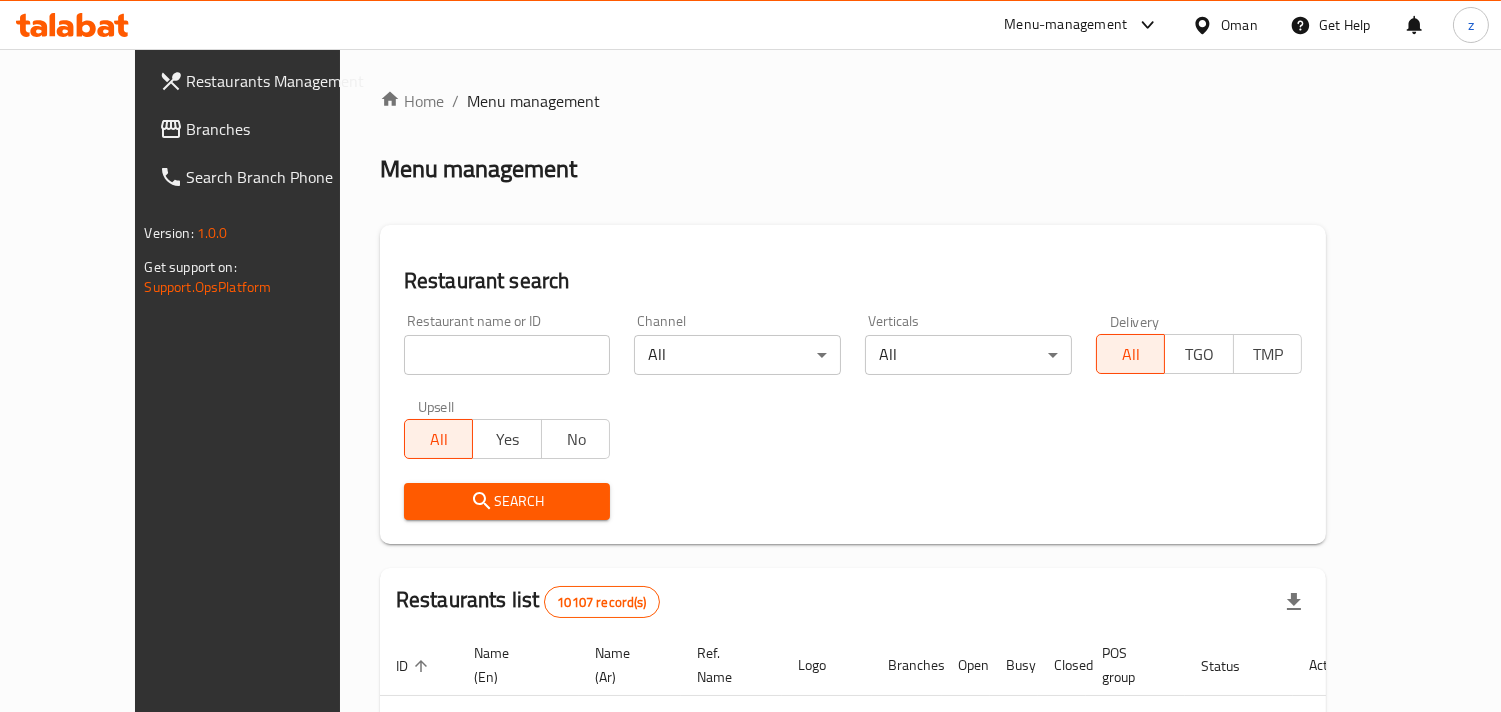 click on "Branches" at bounding box center [278, 129] 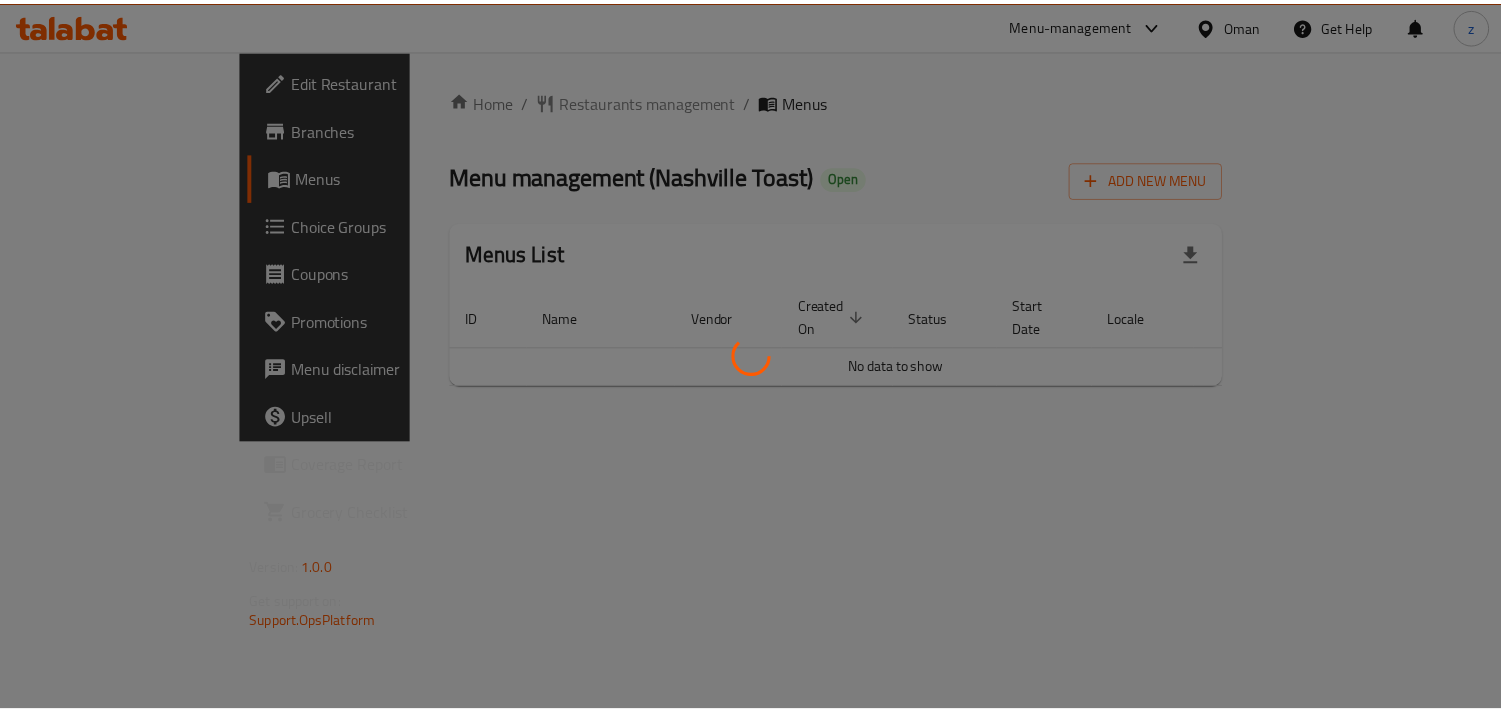 scroll, scrollTop: 0, scrollLeft: 0, axis: both 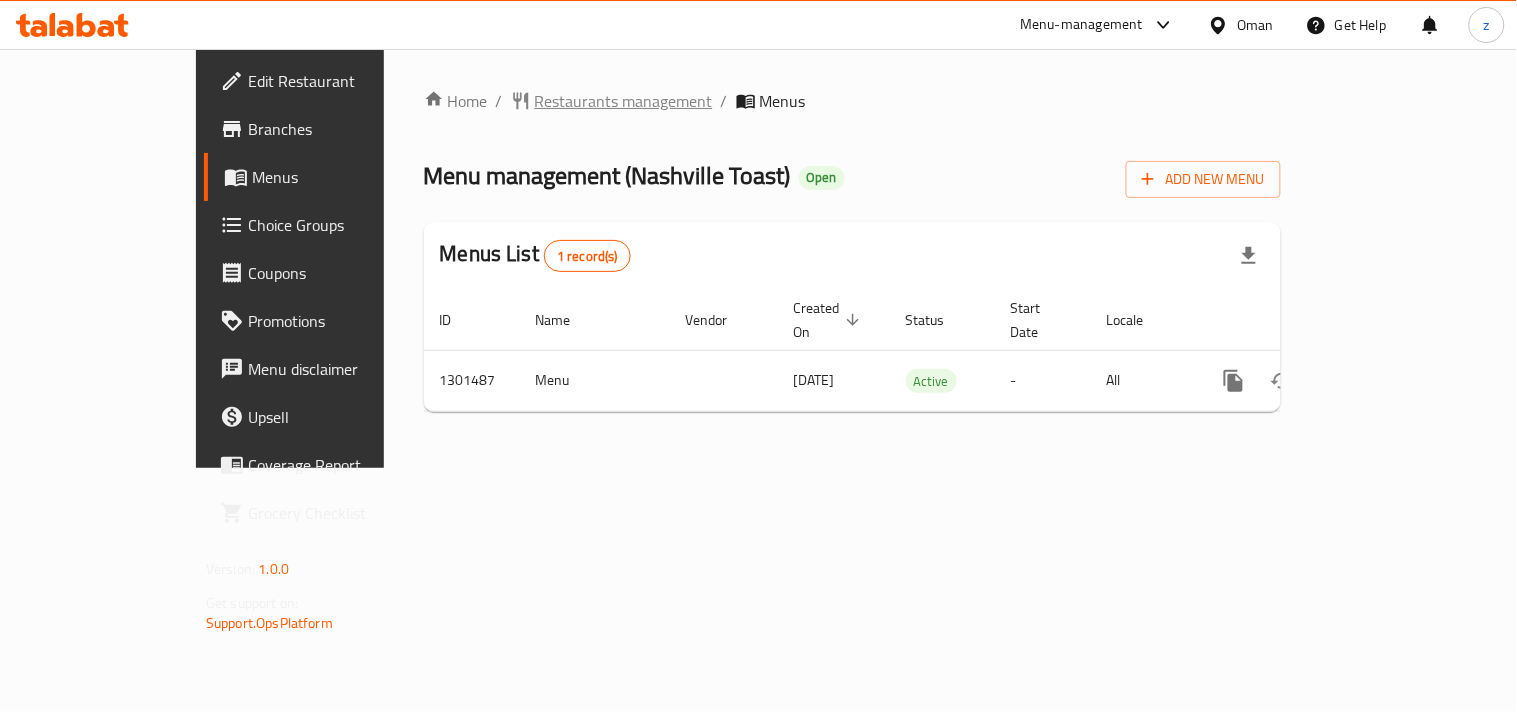 click on "Restaurants management" at bounding box center [624, 101] 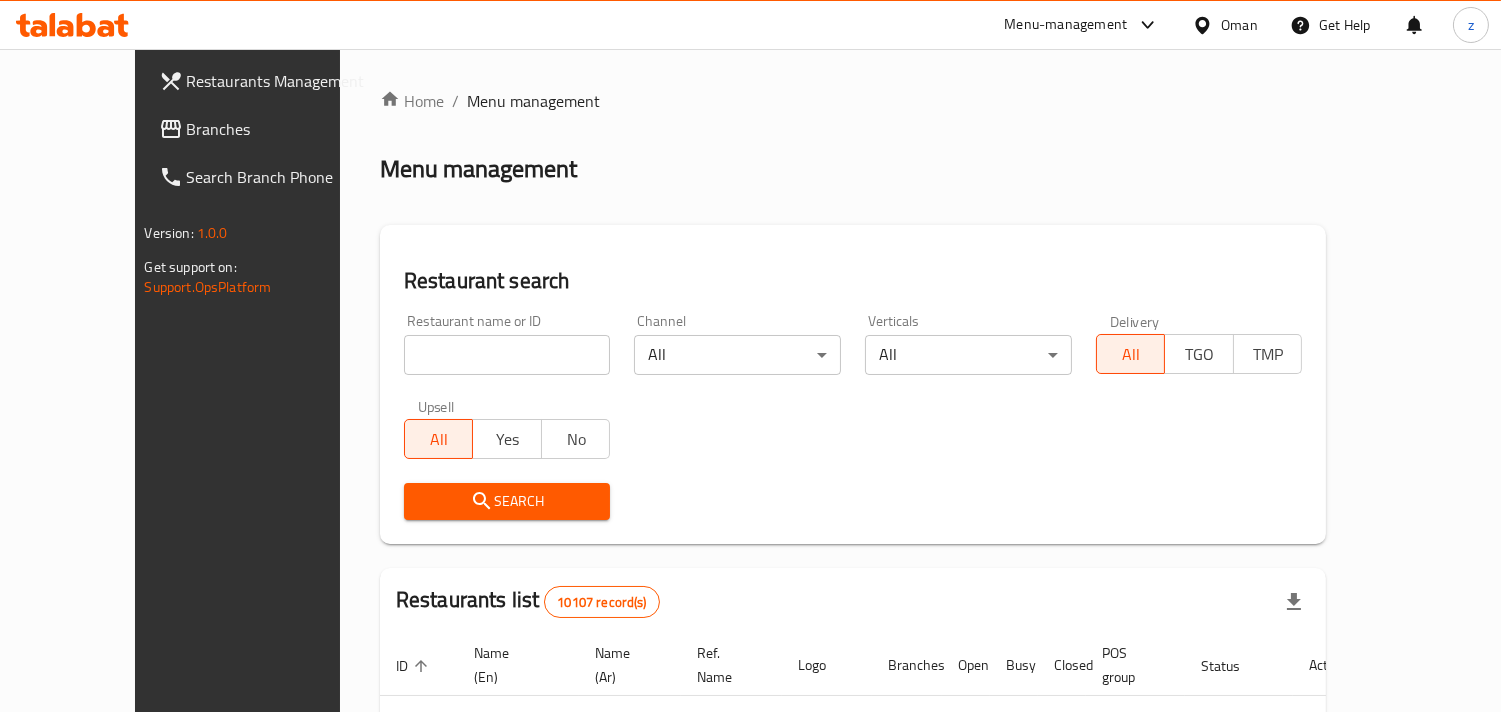 click on "Branches" at bounding box center (278, 129) 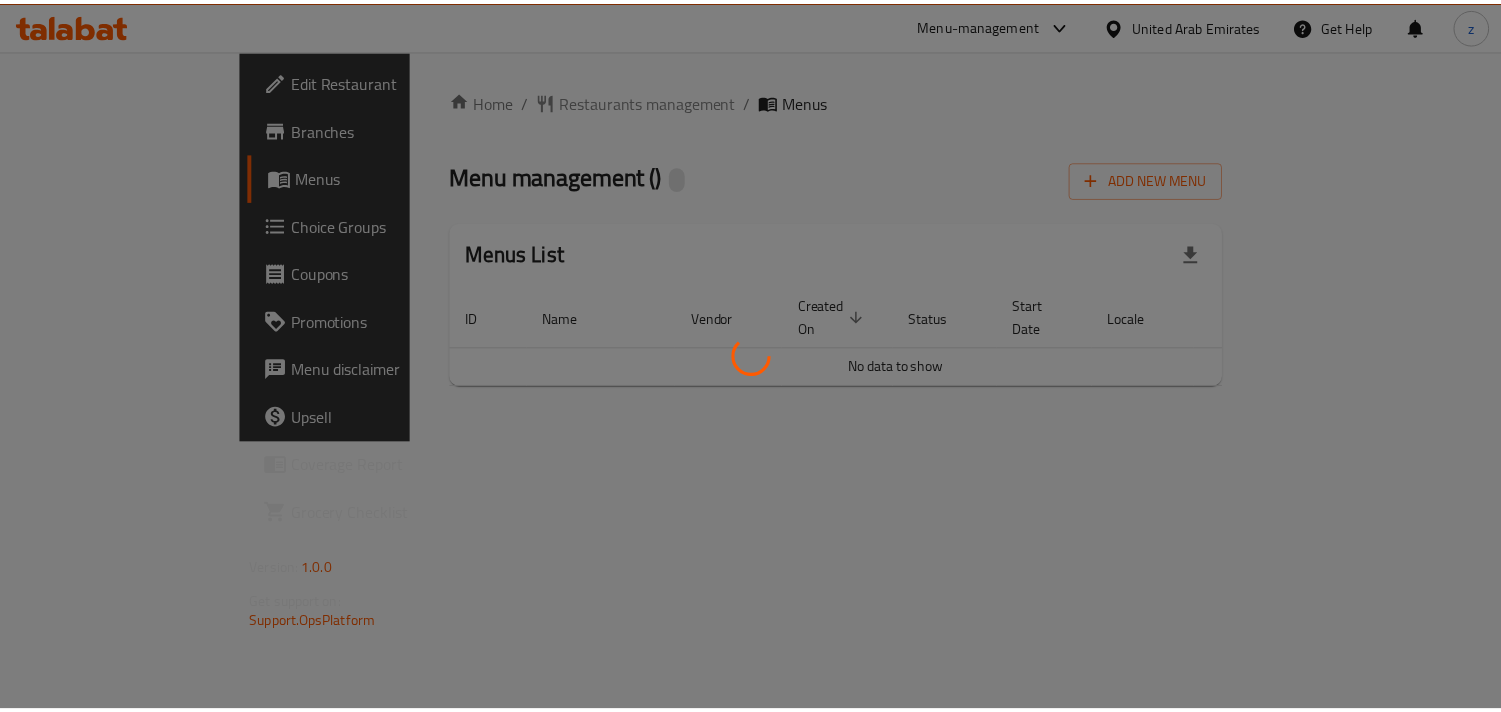 scroll, scrollTop: 0, scrollLeft: 0, axis: both 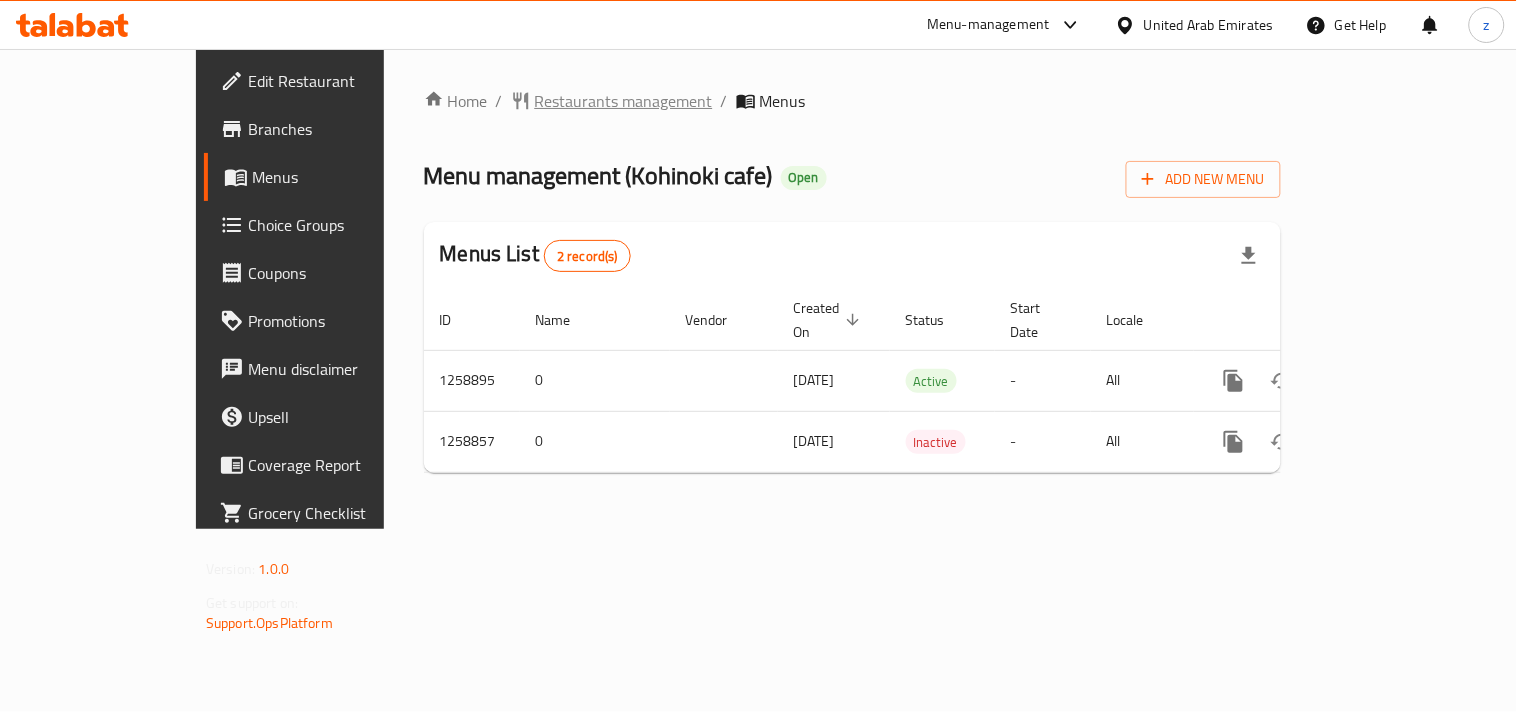 click on "Restaurants management" at bounding box center [624, 101] 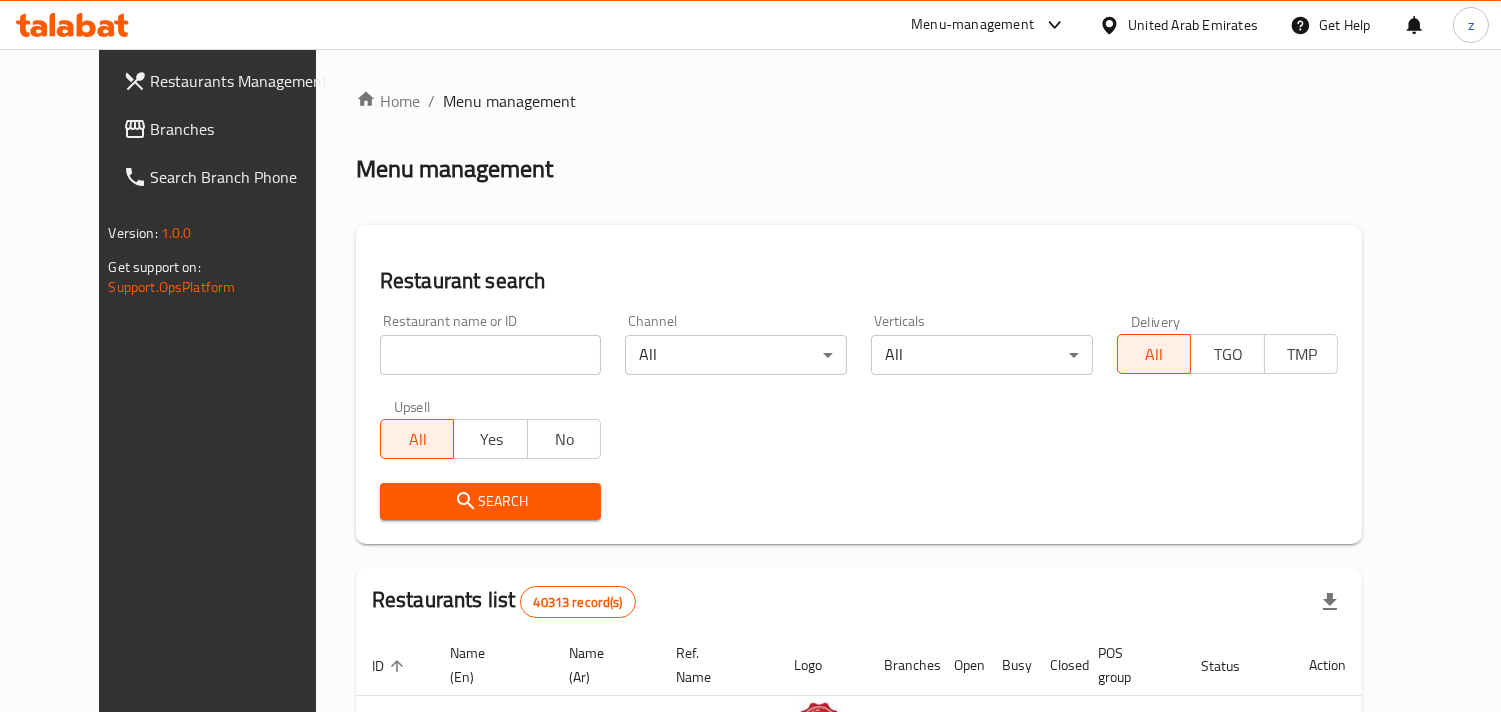 click on "Branches" at bounding box center [242, 129] 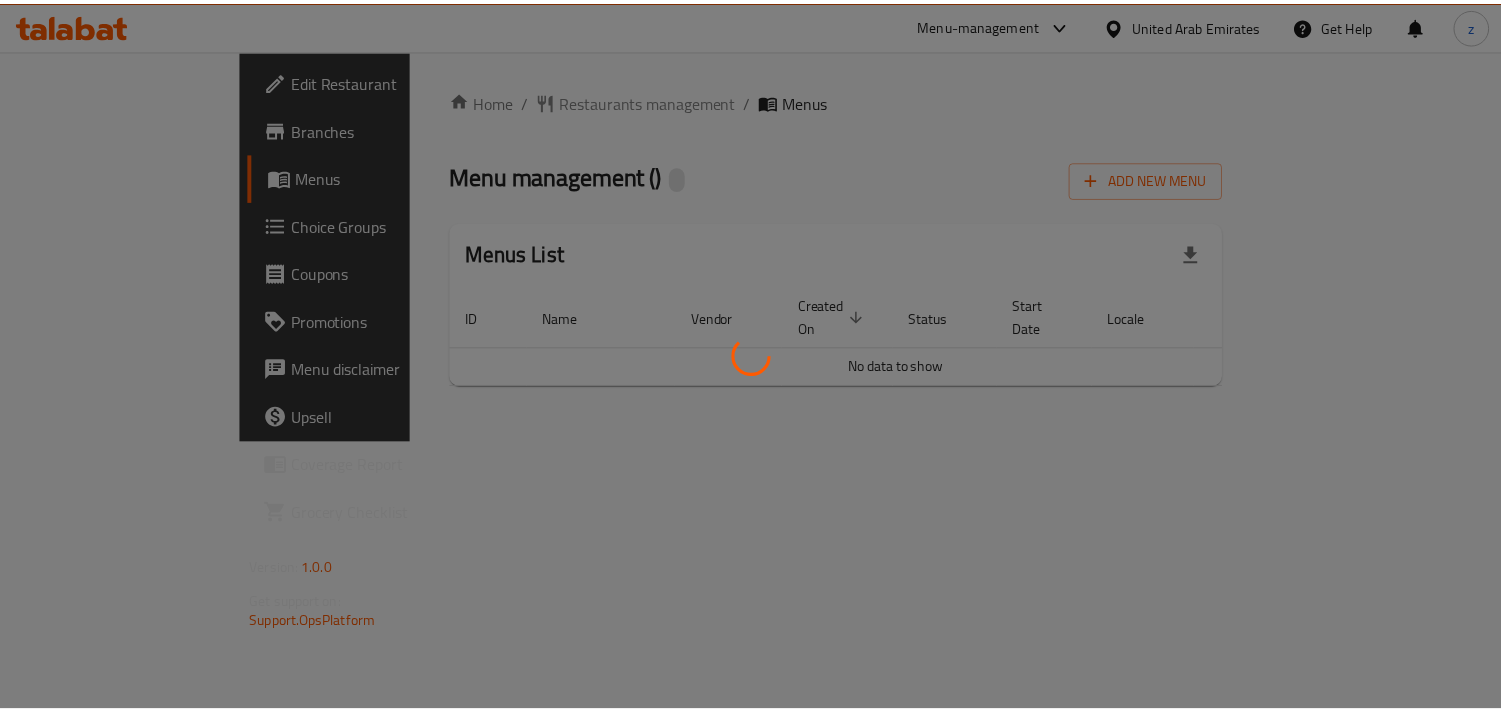 scroll, scrollTop: 0, scrollLeft: 0, axis: both 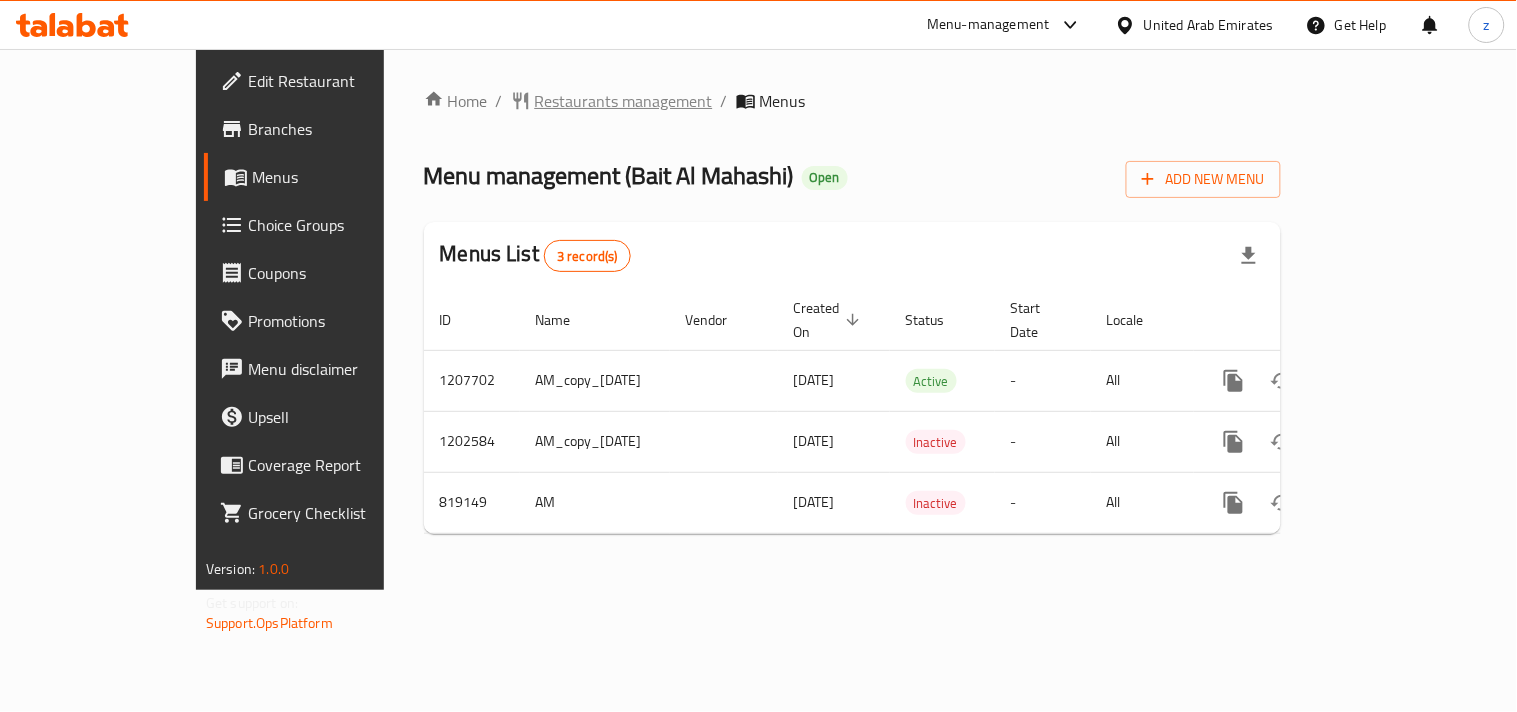 click on "Restaurants management" at bounding box center [624, 101] 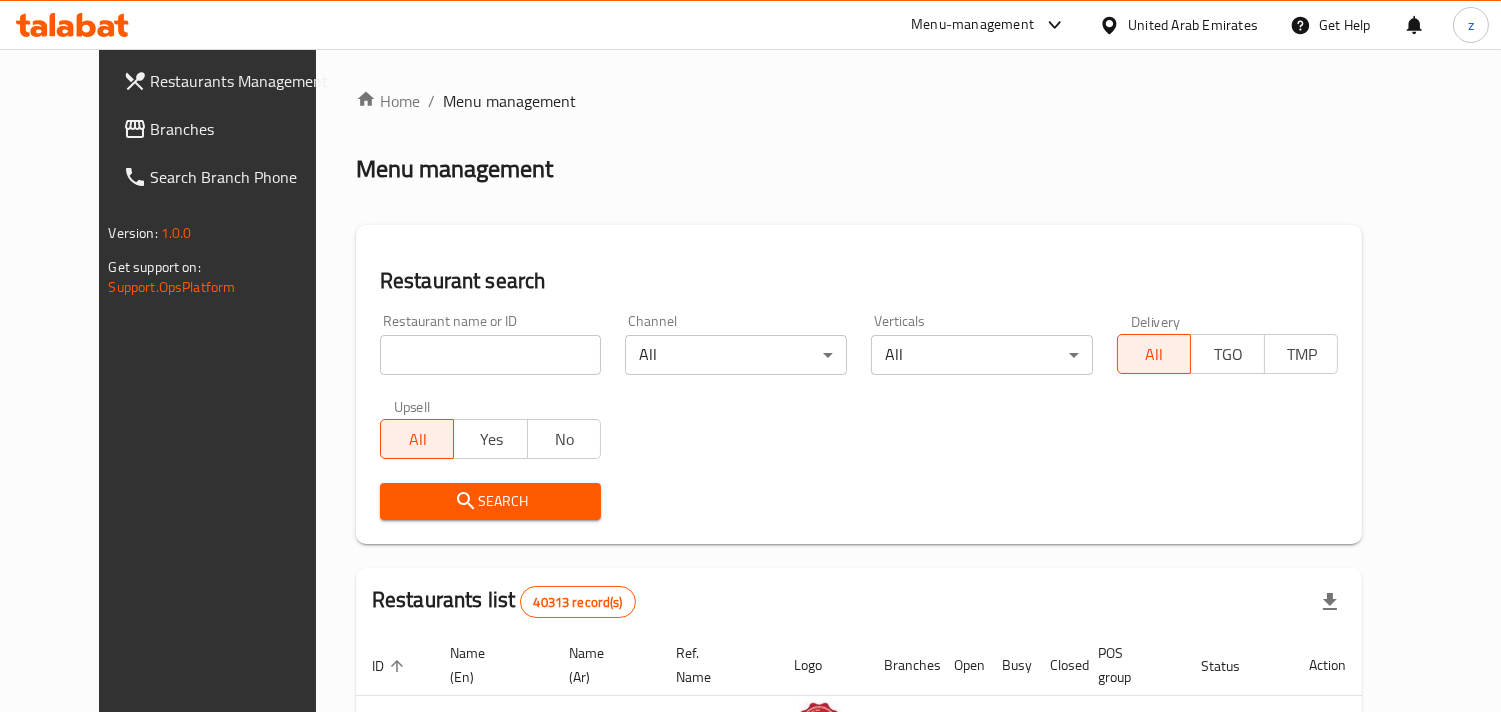 click on "Branches" at bounding box center (242, 129) 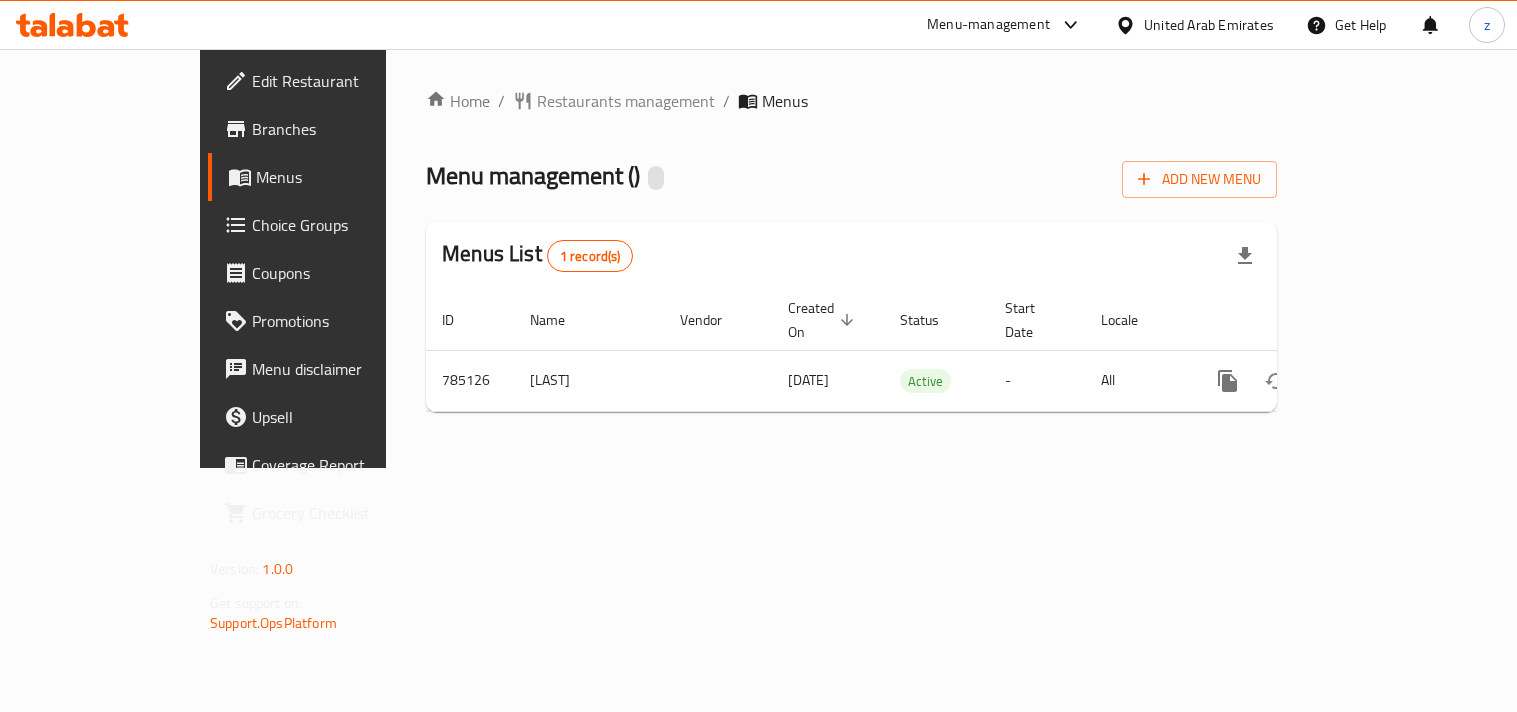 scroll, scrollTop: 0, scrollLeft: 0, axis: both 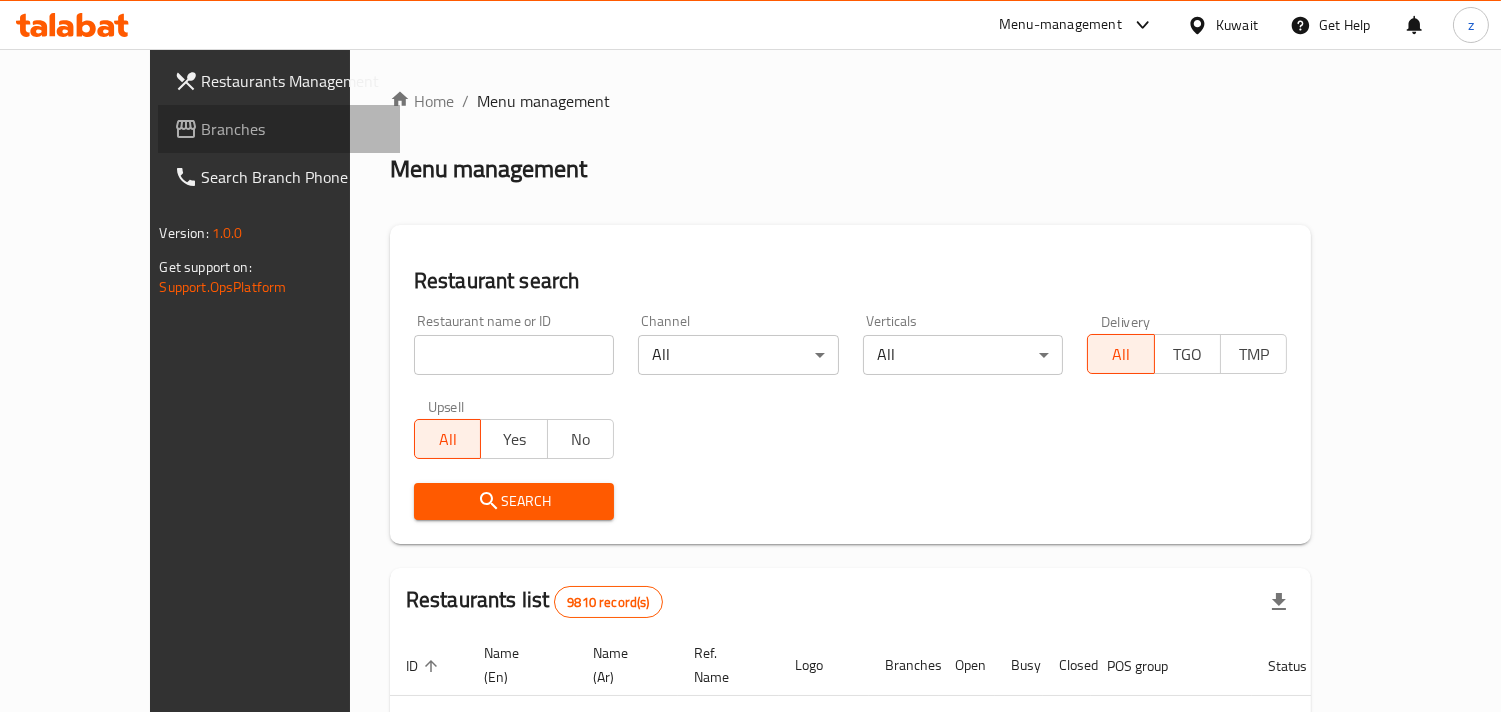 click on "Branches" at bounding box center [293, 129] 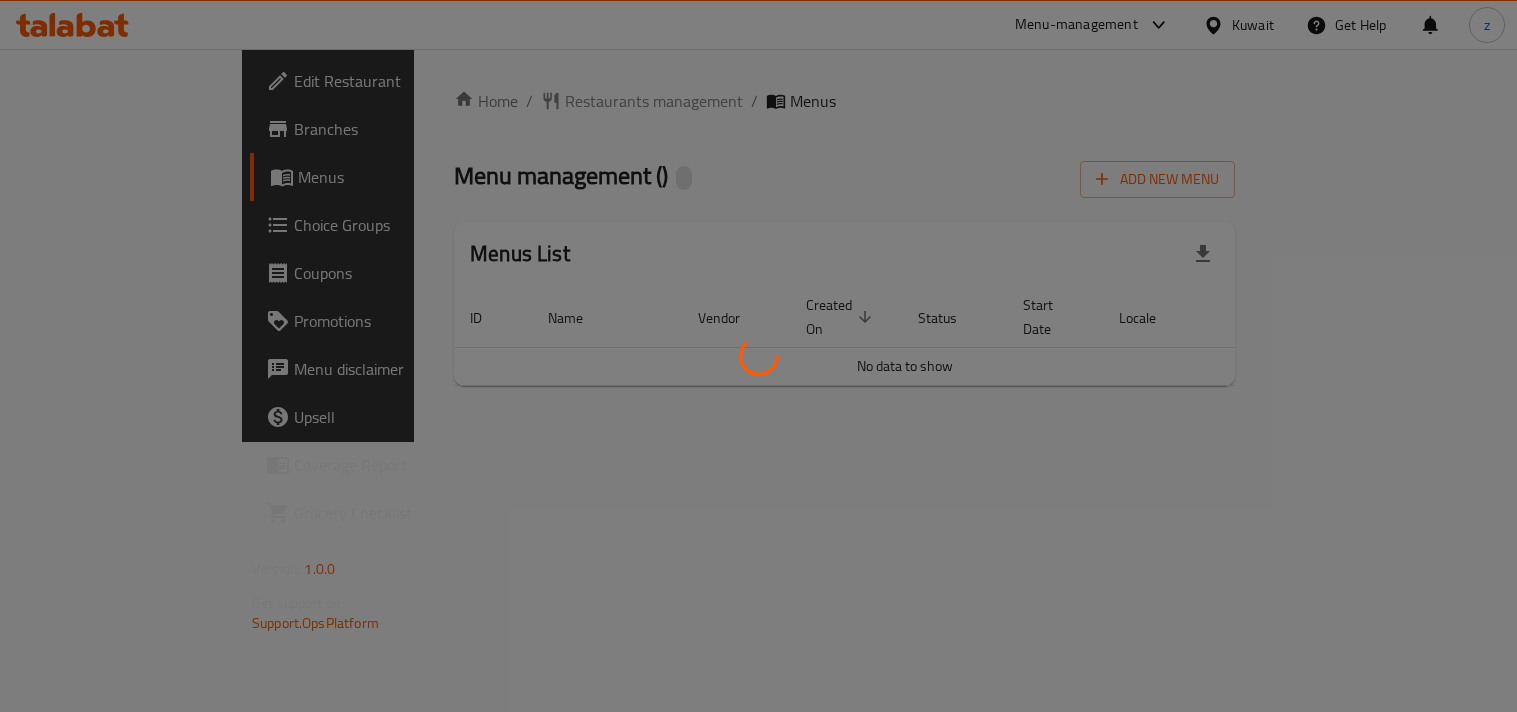 scroll, scrollTop: 0, scrollLeft: 0, axis: both 